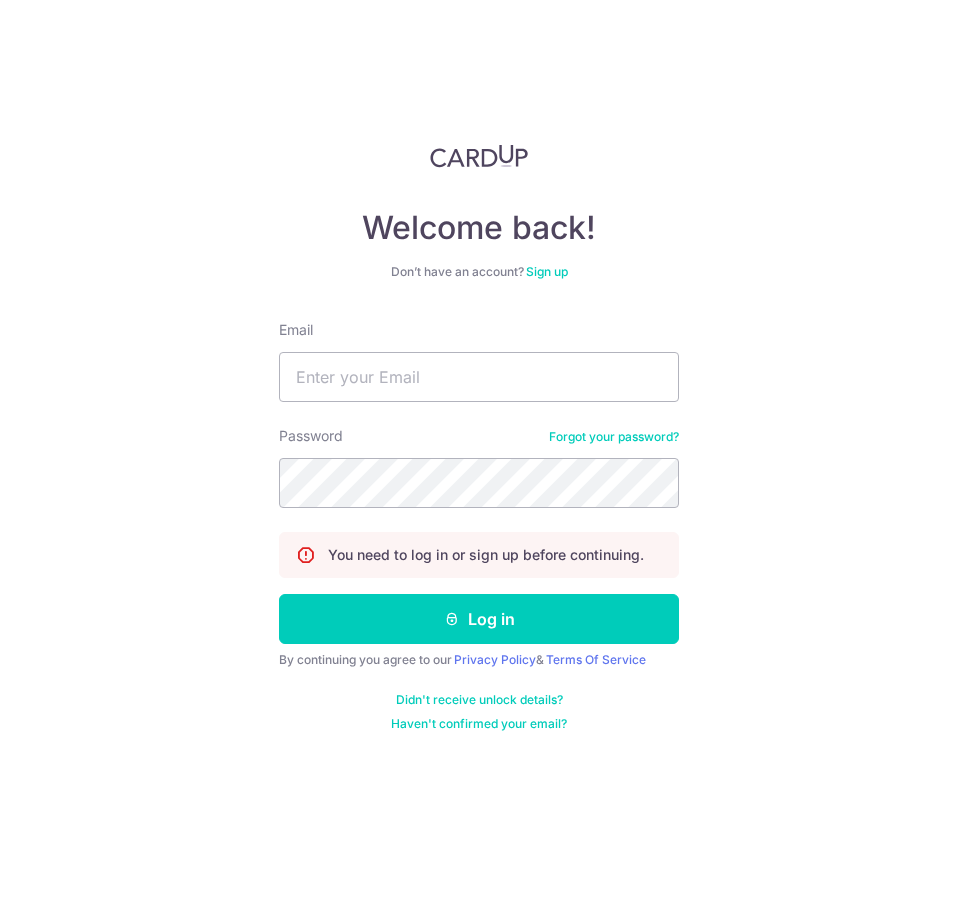 scroll, scrollTop: 0, scrollLeft: 0, axis: both 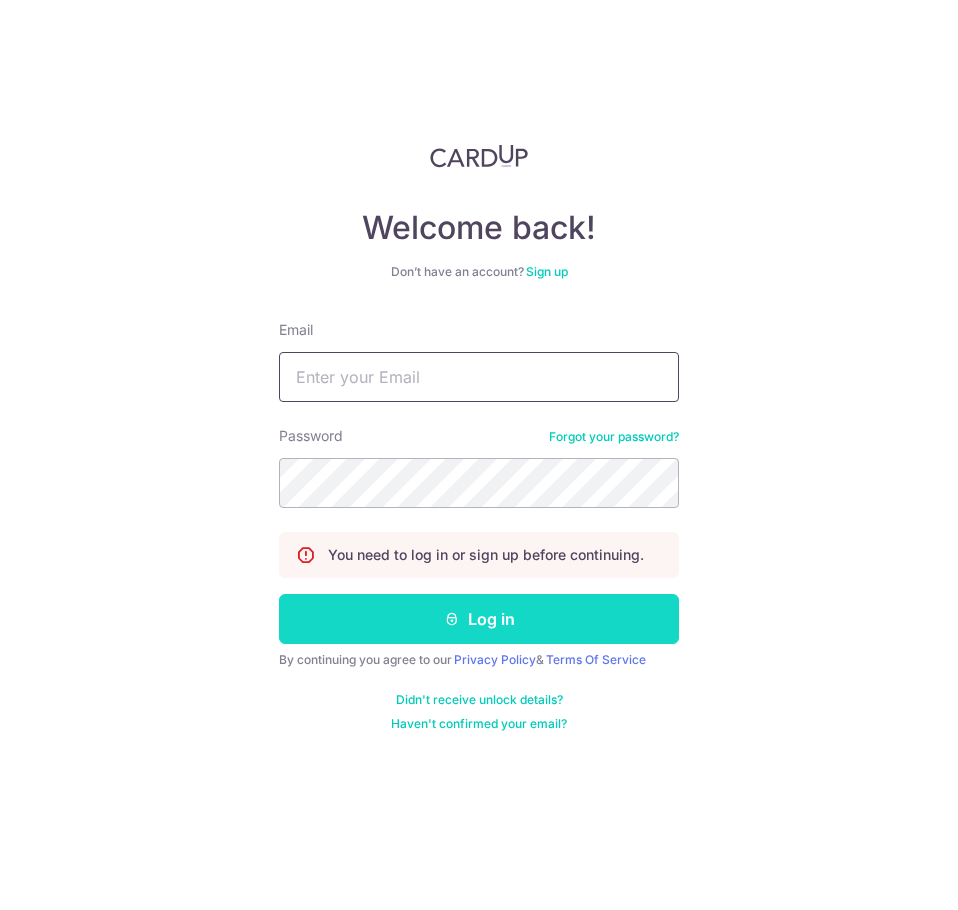 type on "[EMAIL]" 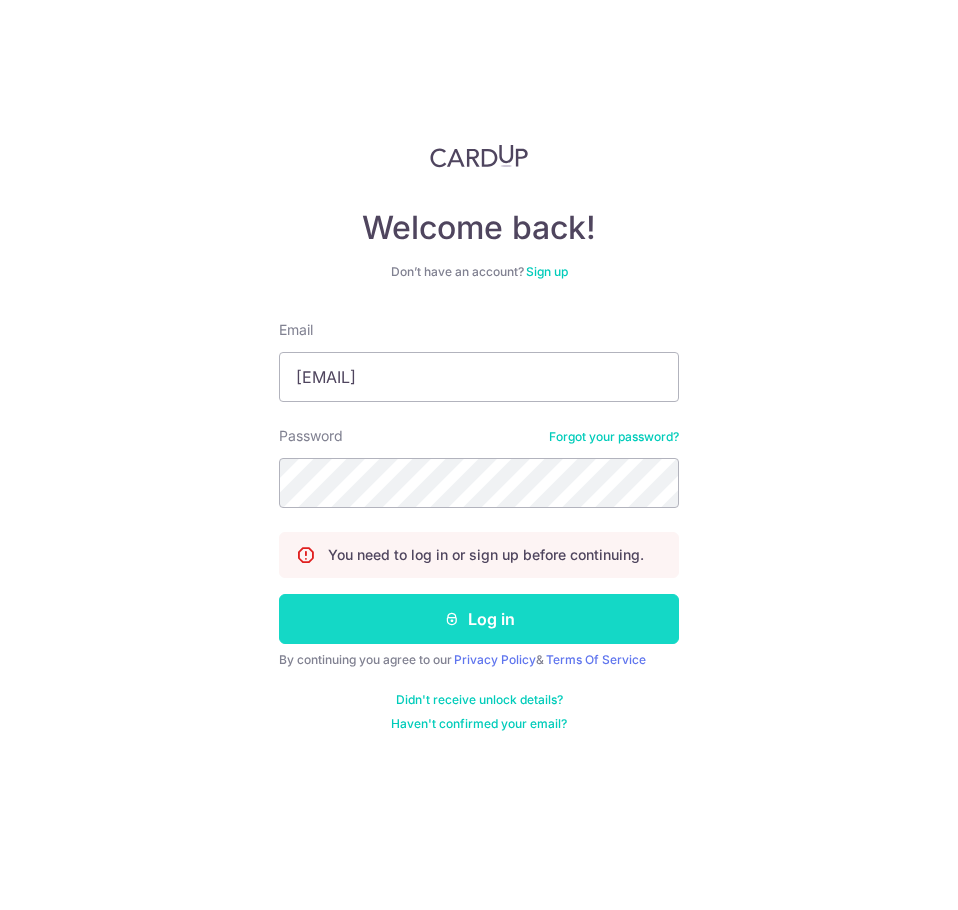 click on "Log in" at bounding box center [479, 619] 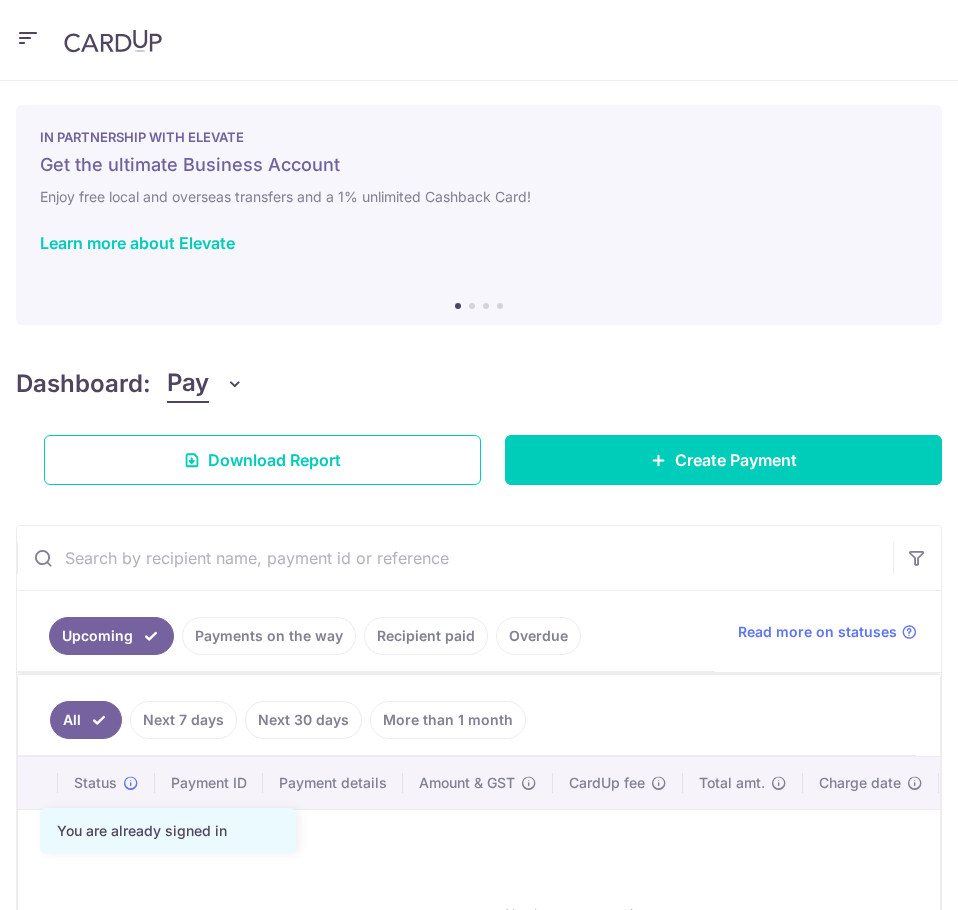 scroll, scrollTop: 0, scrollLeft: 0, axis: both 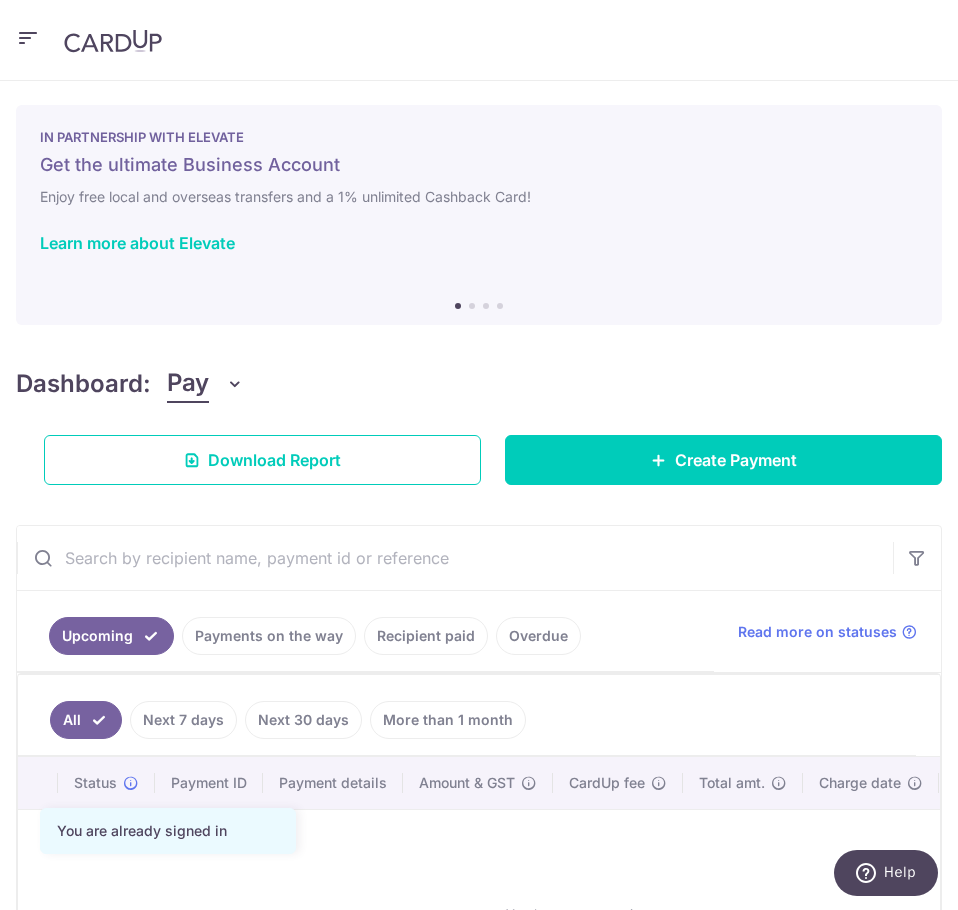click at bounding box center (479, 40) 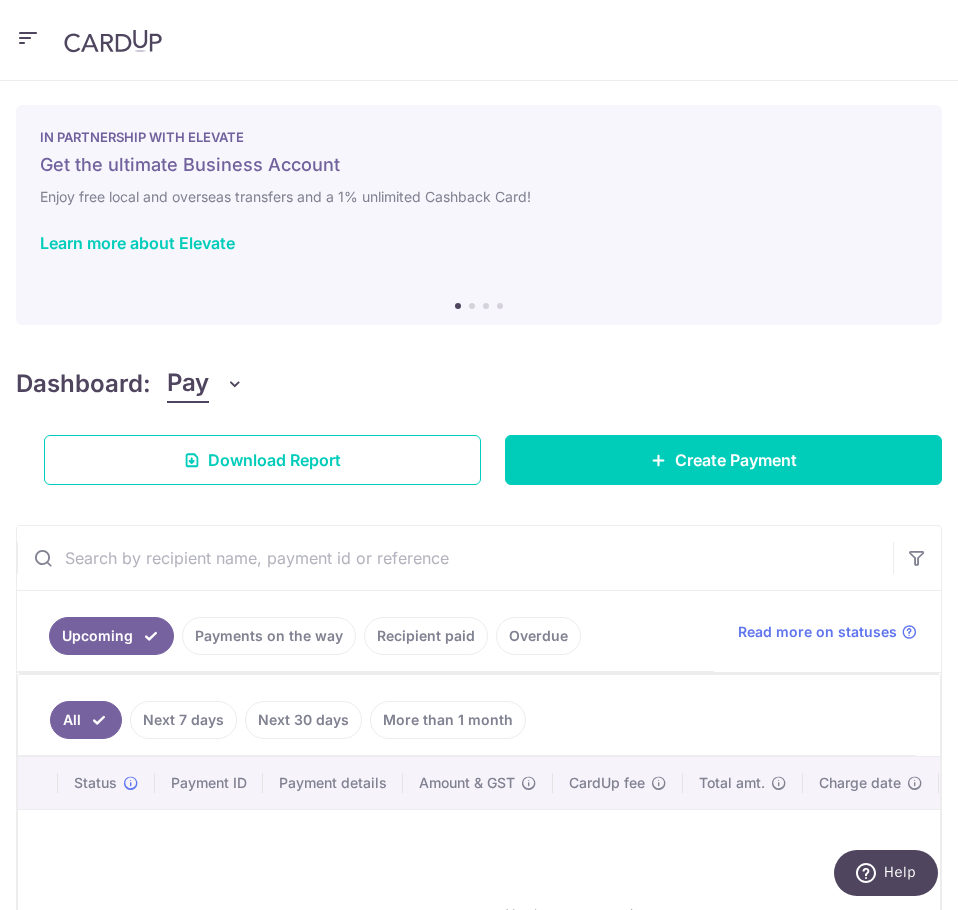 click at bounding box center [28, 38] 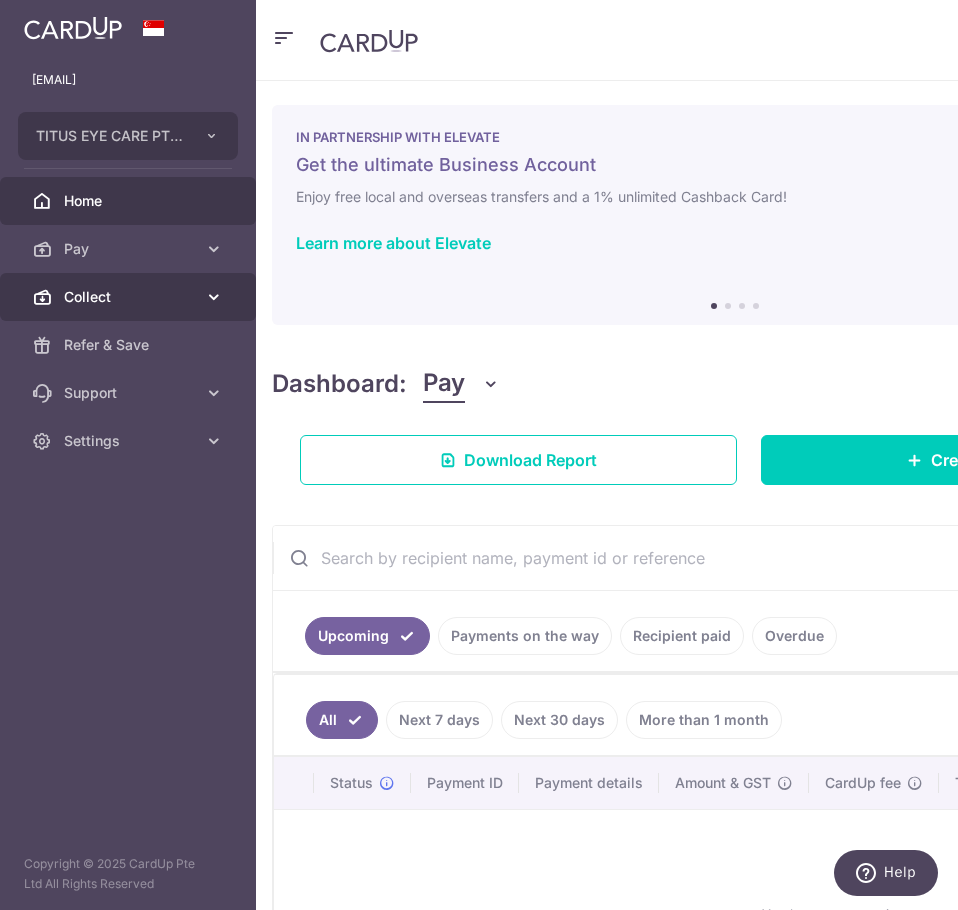click on "Collect" at bounding box center (130, 297) 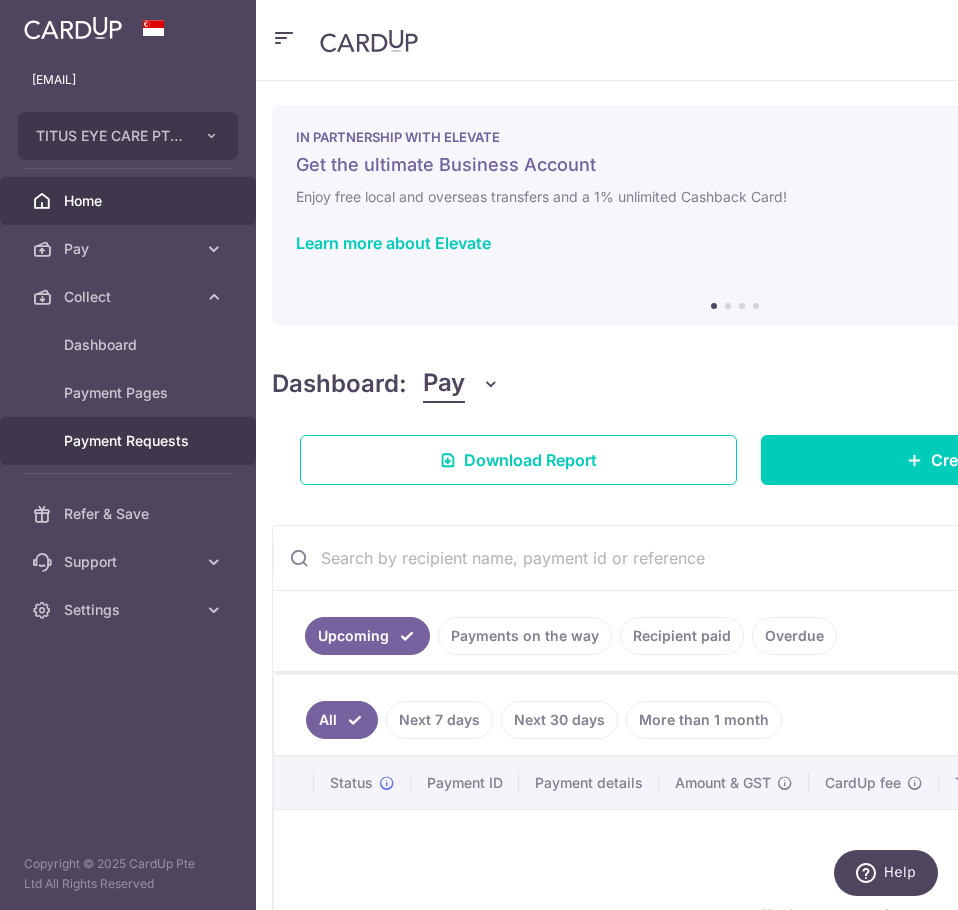 click on "Payment Requests" at bounding box center (128, 441) 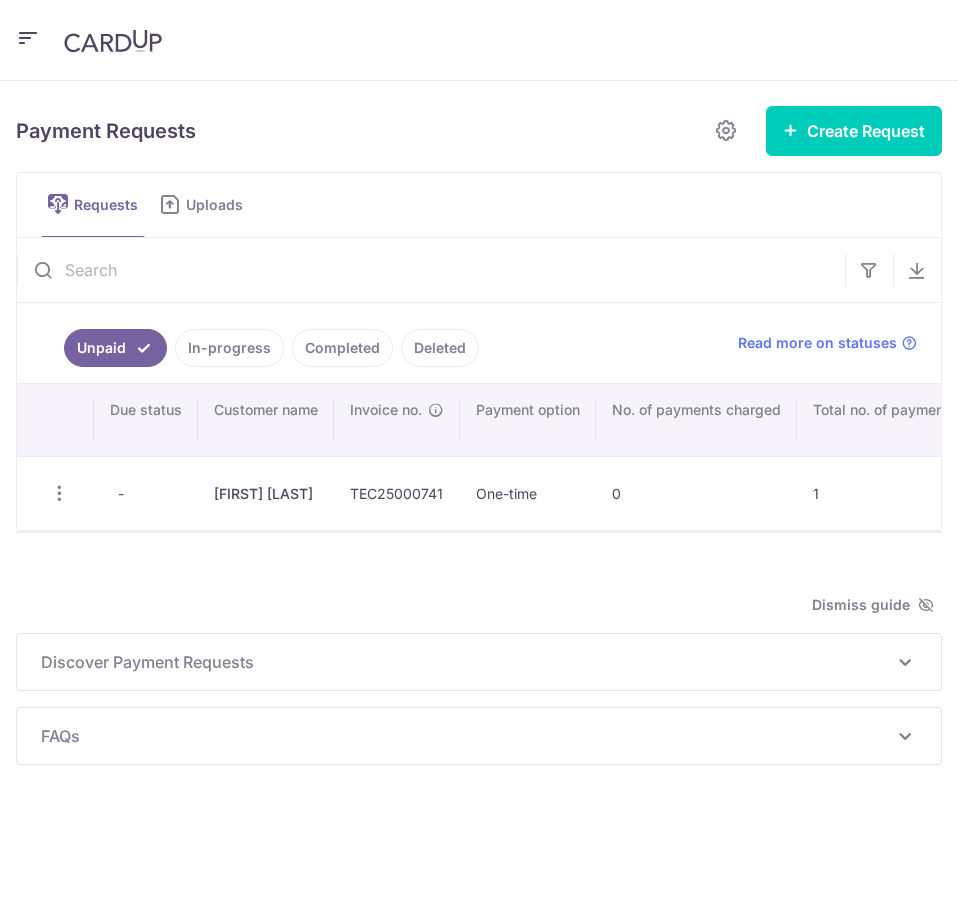 scroll, scrollTop: 0, scrollLeft: 0, axis: both 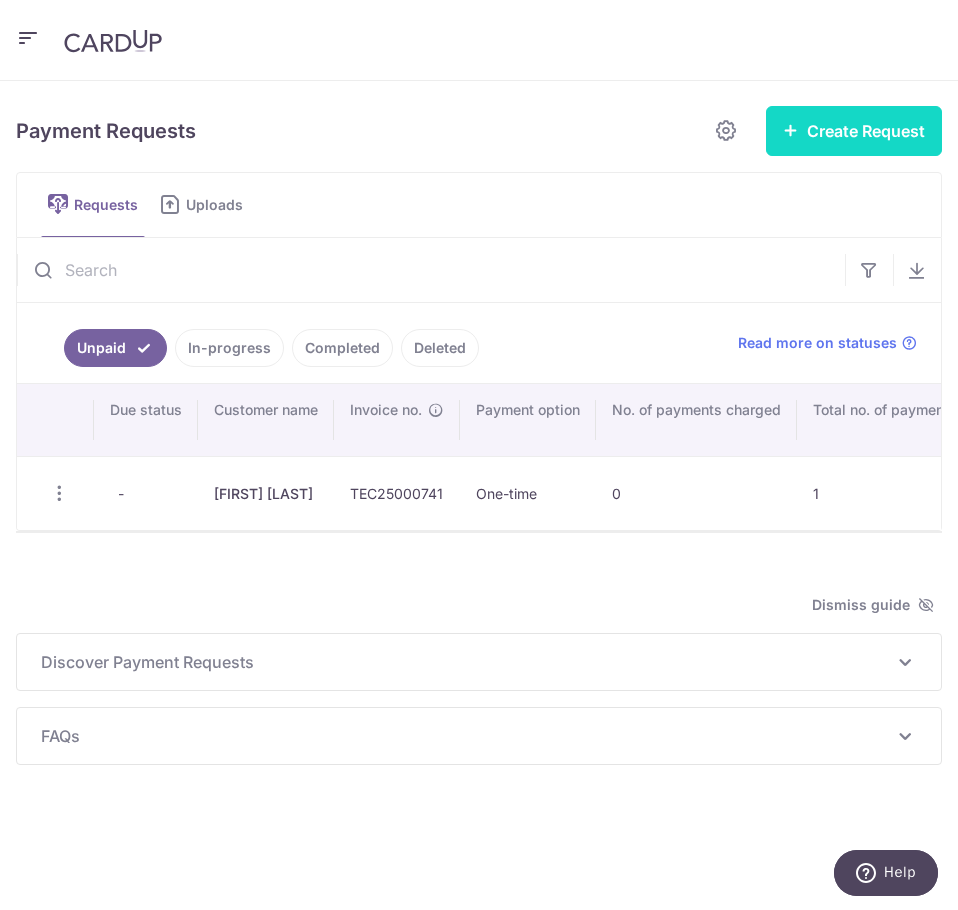click on "Create Request" at bounding box center (854, 131) 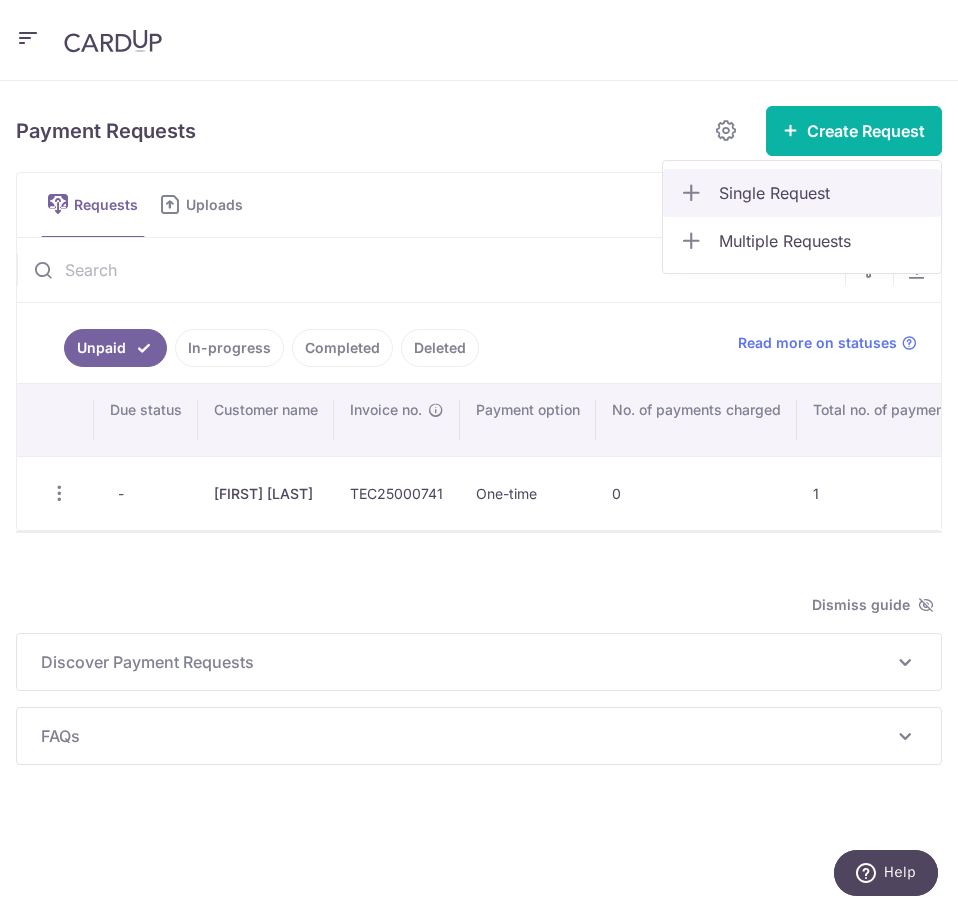 click on "Single Request" at bounding box center (822, 193) 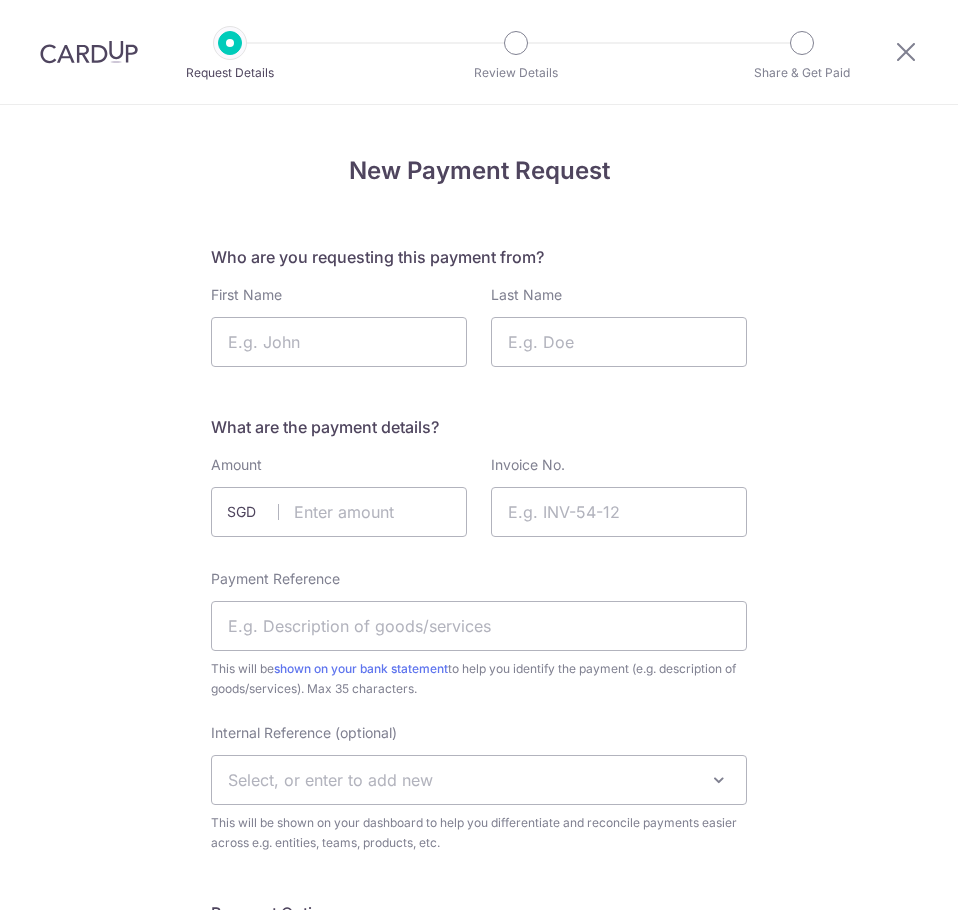 scroll, scrollTop: 0, scrollLeft: 0, axis: both 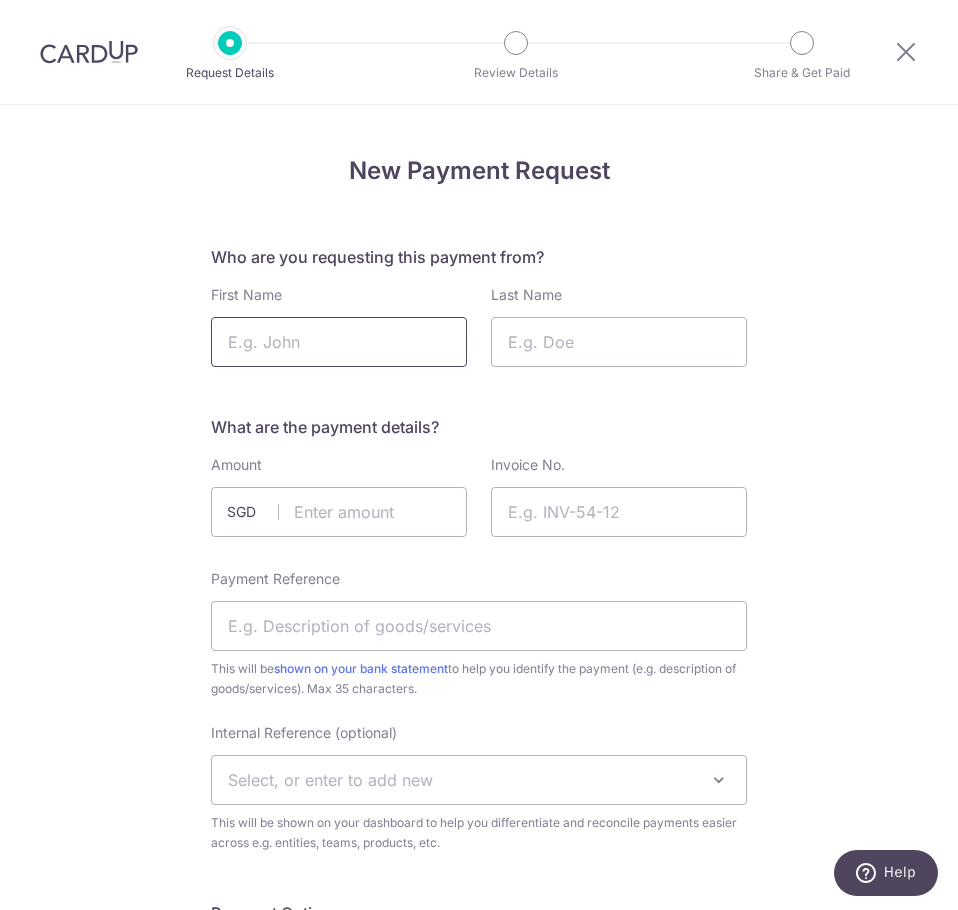 click on "First Name" at bounding box center [339, 342] 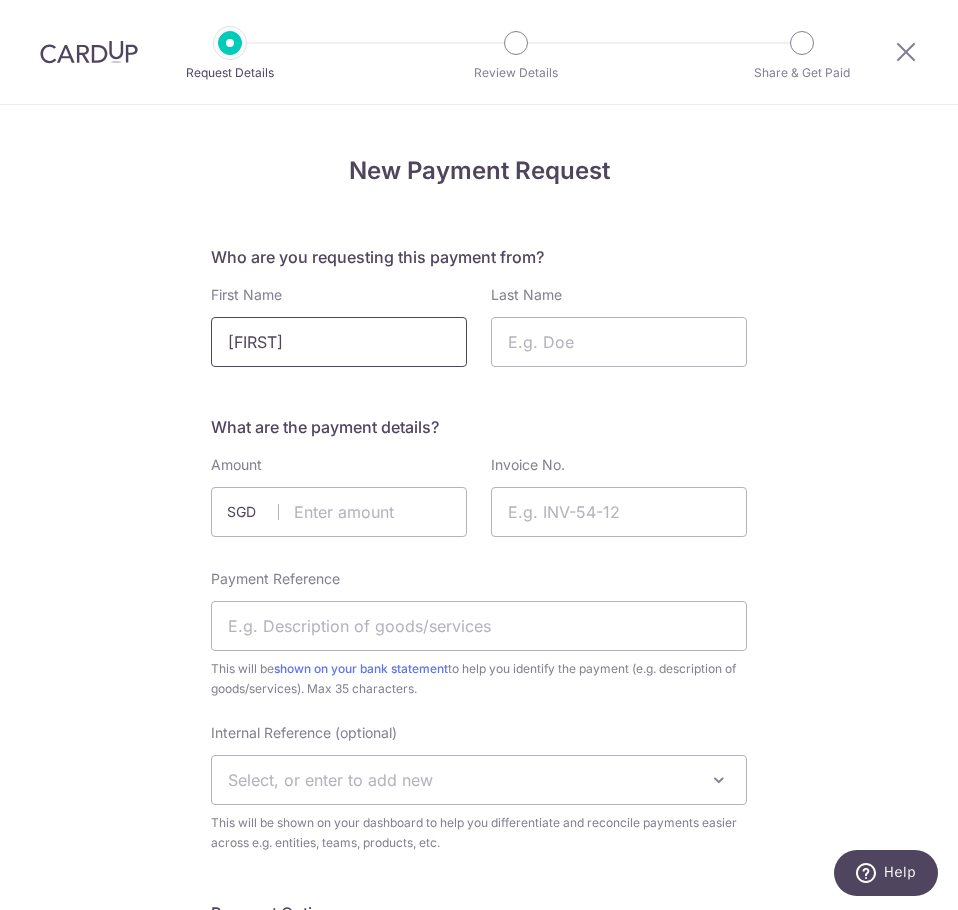 type on "[FIRST]" 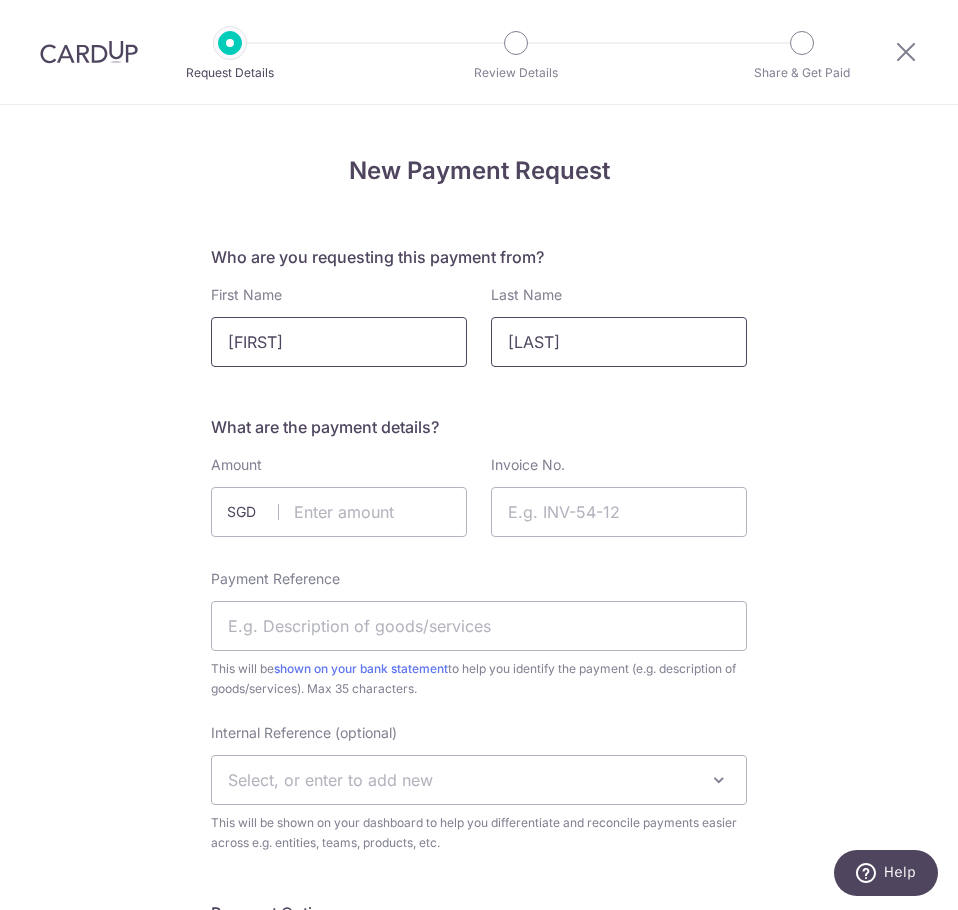 type on "[LAST]" 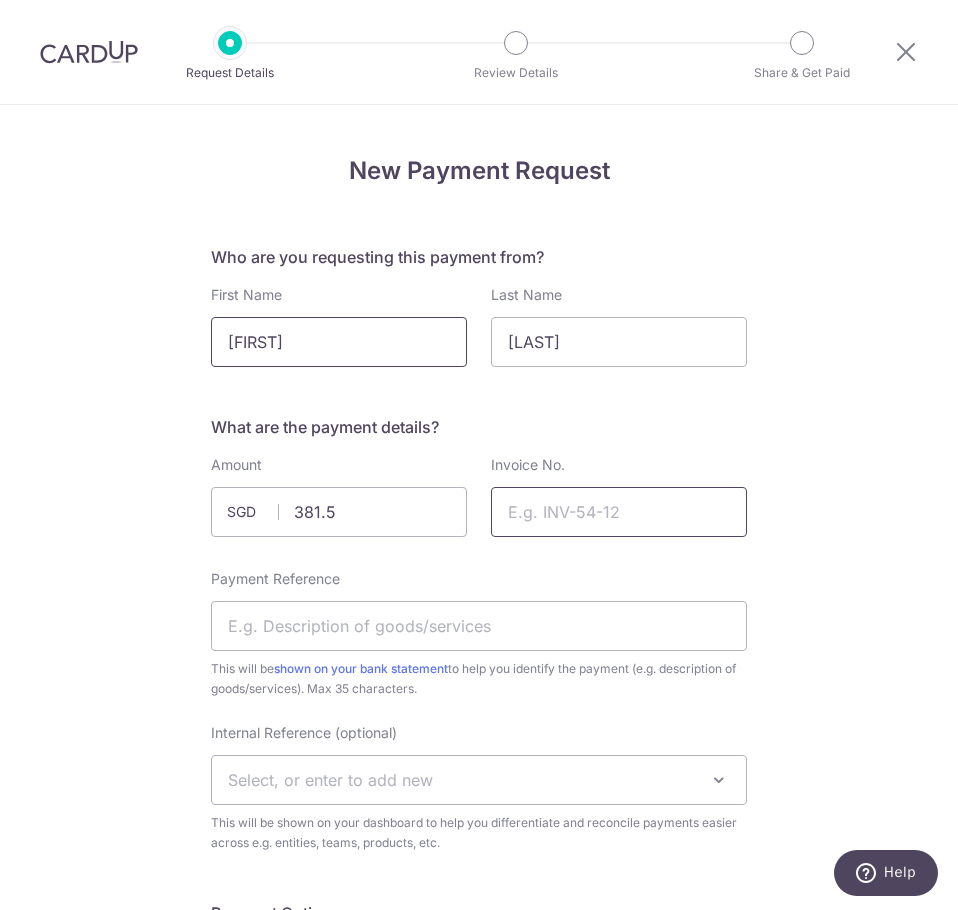 type on "381.50" 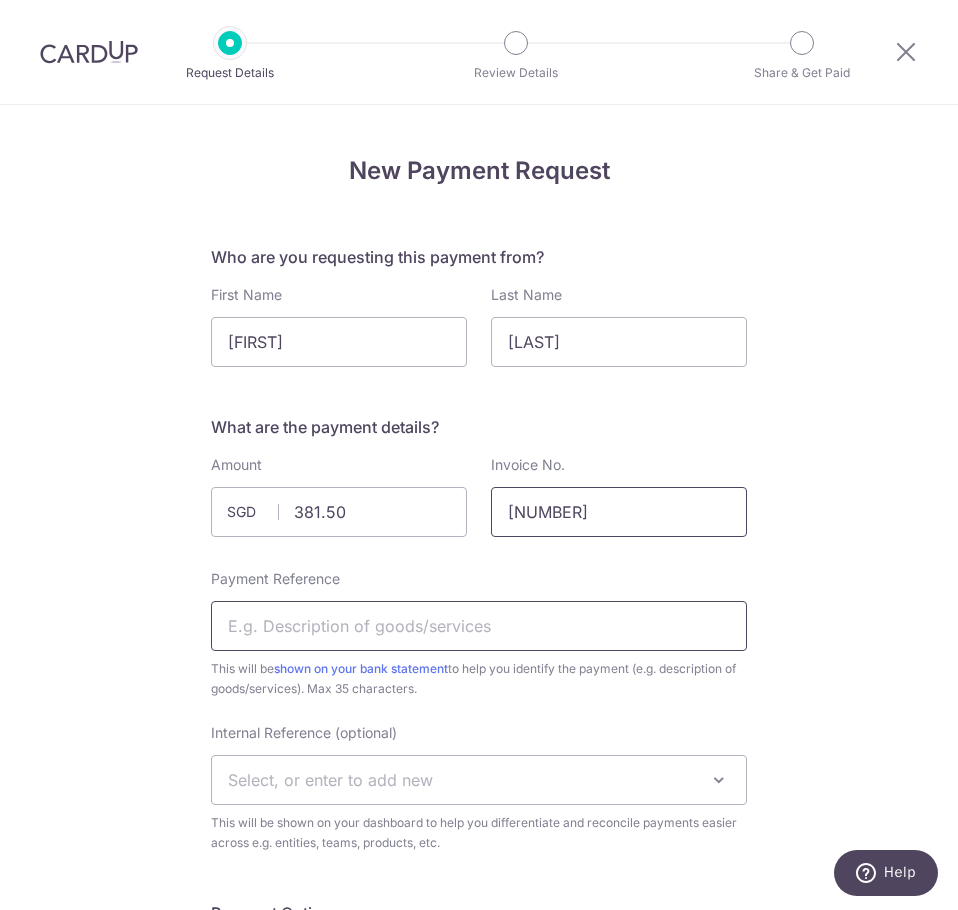 type on "[NUMBER]" 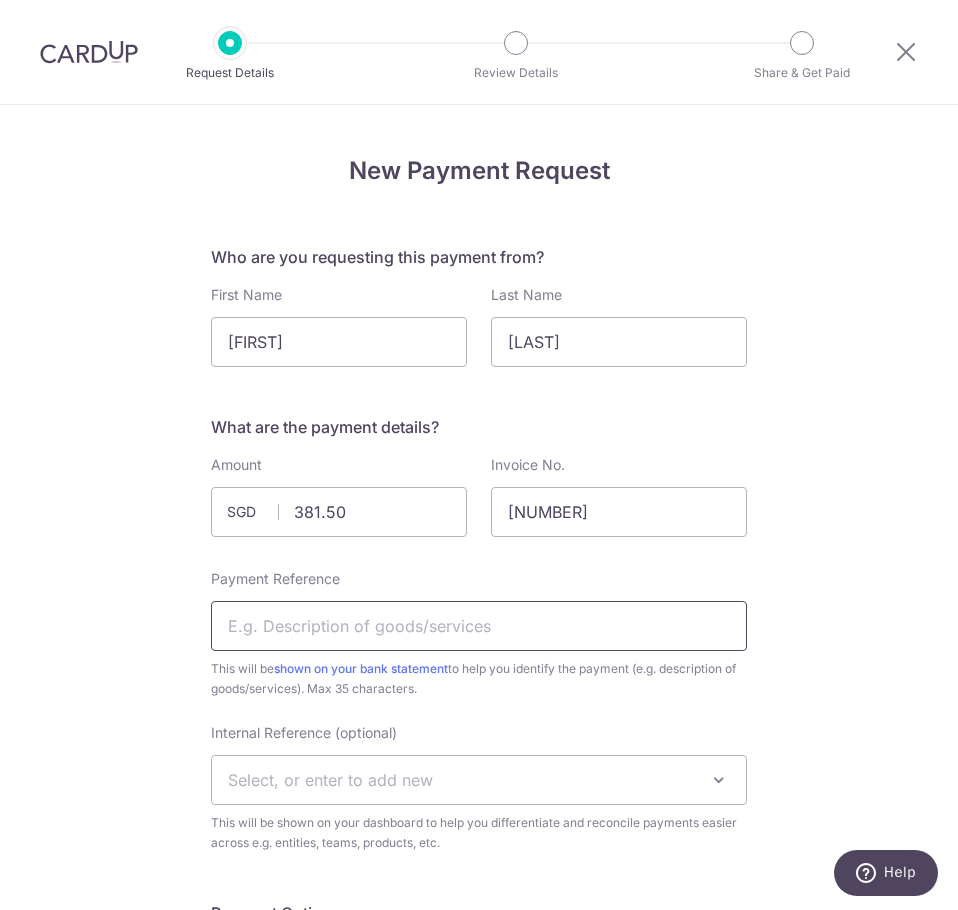 click on "Payment Reference" at bounding box center [479, 626] 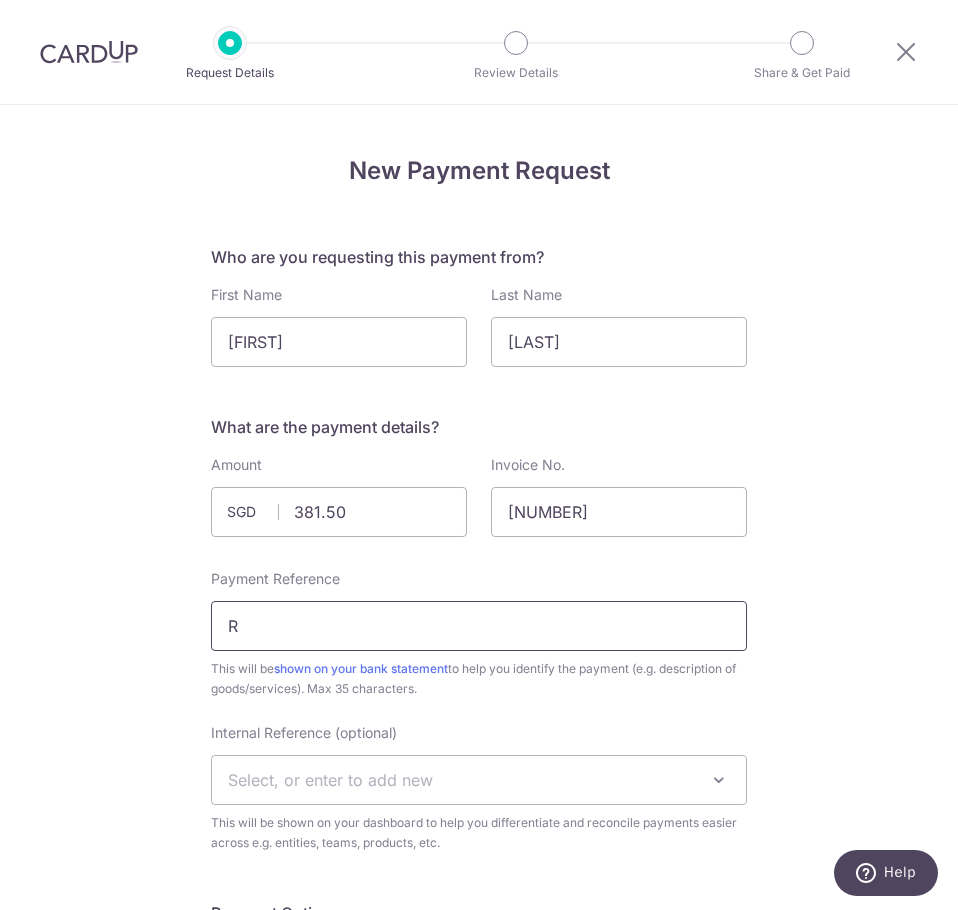 type on "Rep OD" 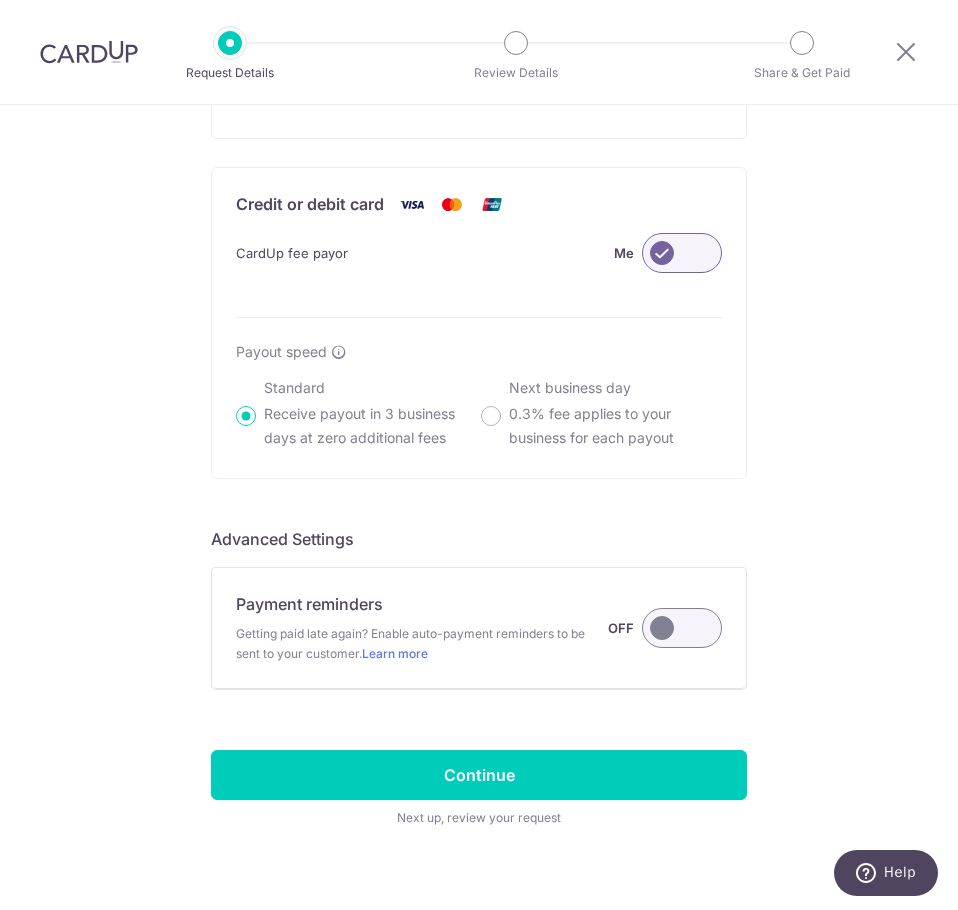 scroll, scrollTop: 1317, scrollLeft: 0, axis: vertical 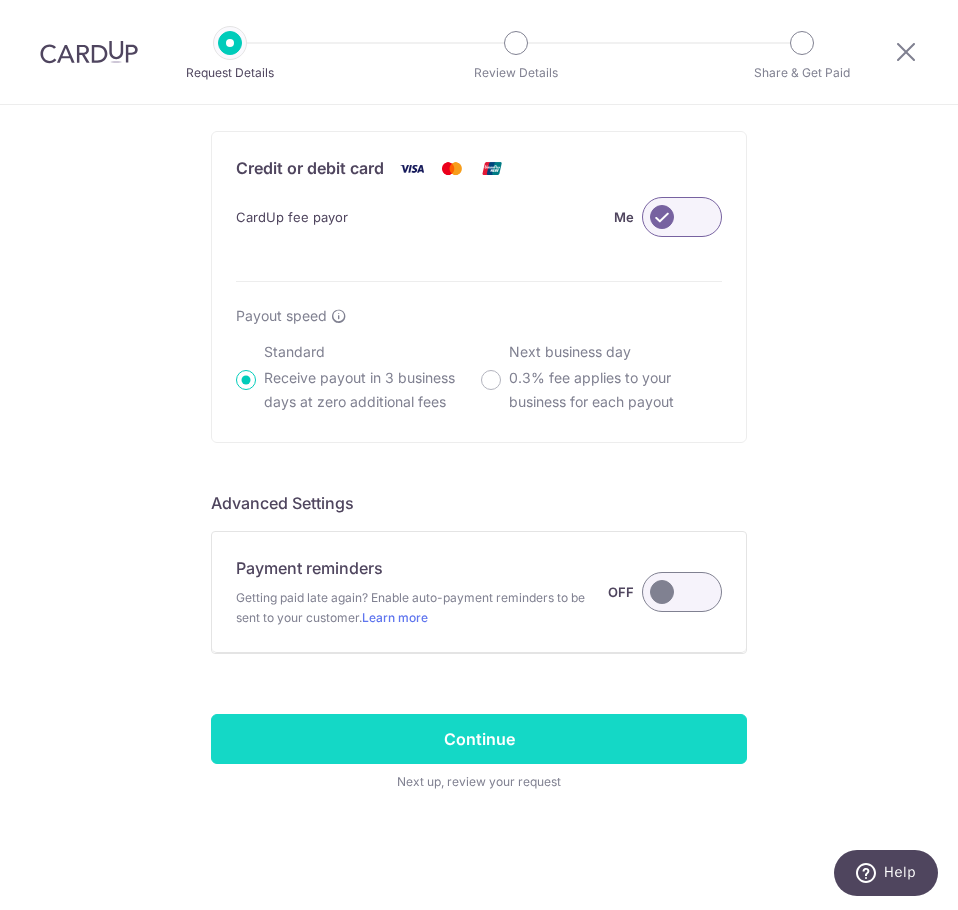 click on "Continue" at bounding box center [479, 739] 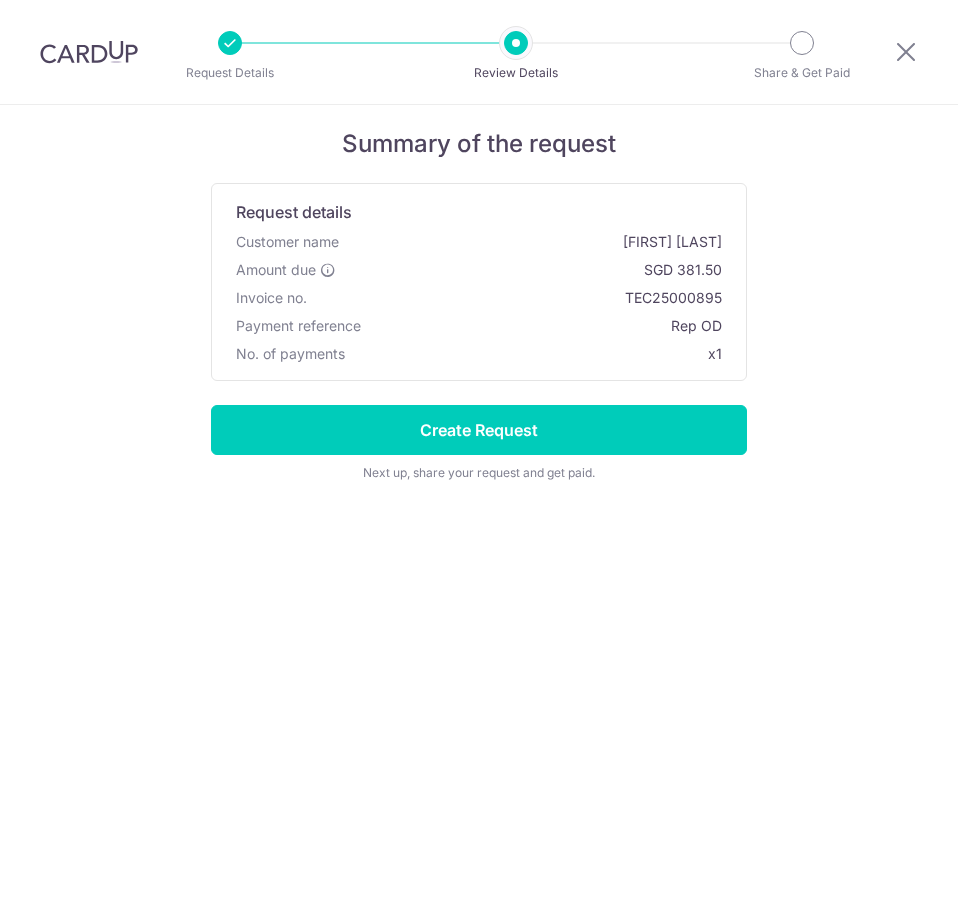 scroll, scrollTop: 0, scrollLeft: 0, axis: both 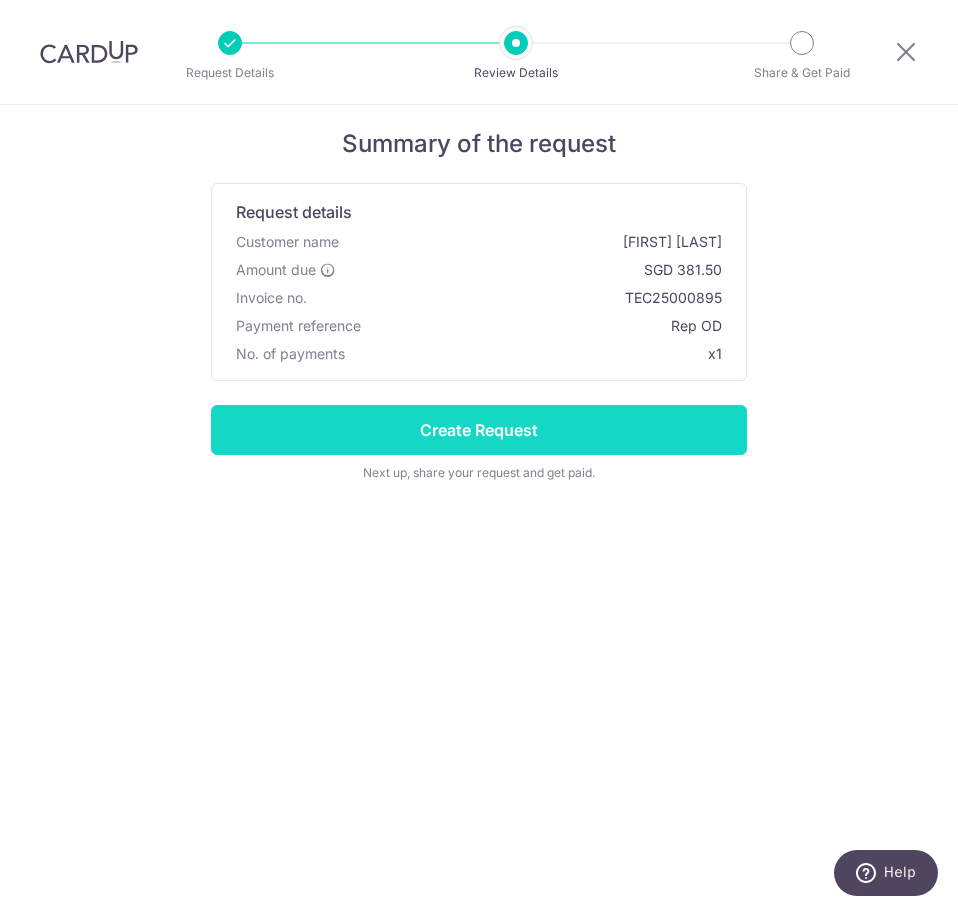 click on "Create Request" at bounding box center (479, 430) 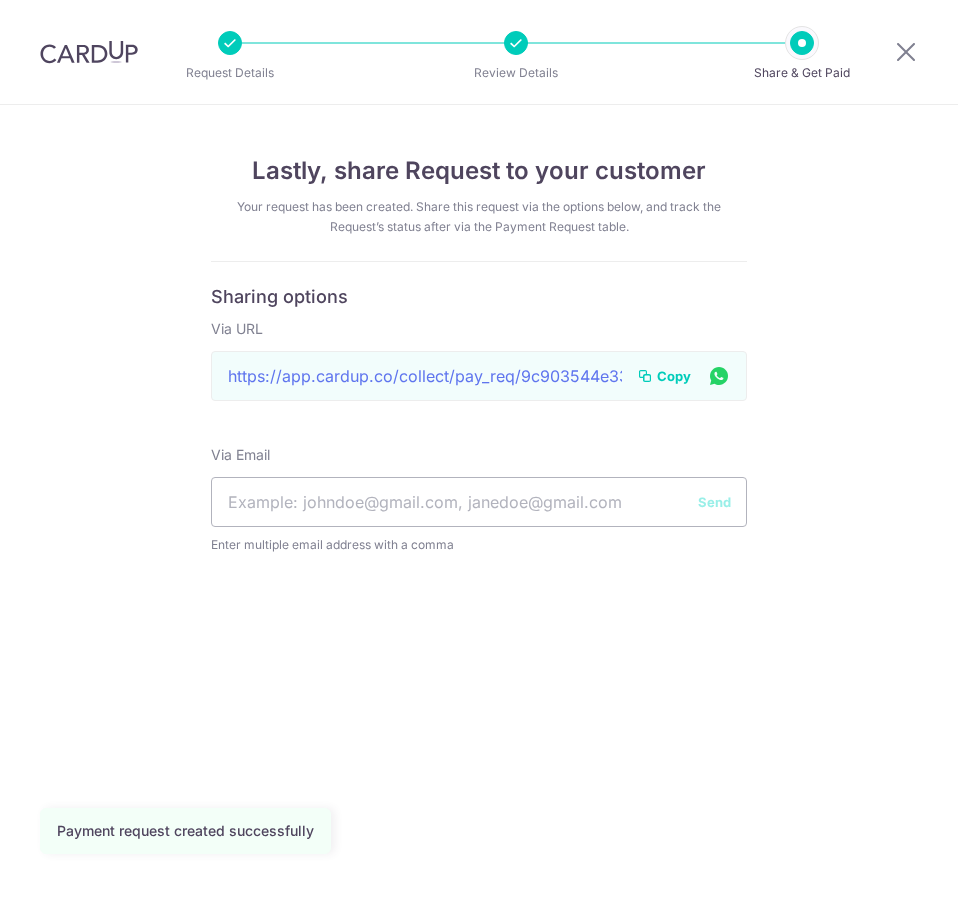 scroll, scrollTop: 0, scrollLeft: 0, axis: both 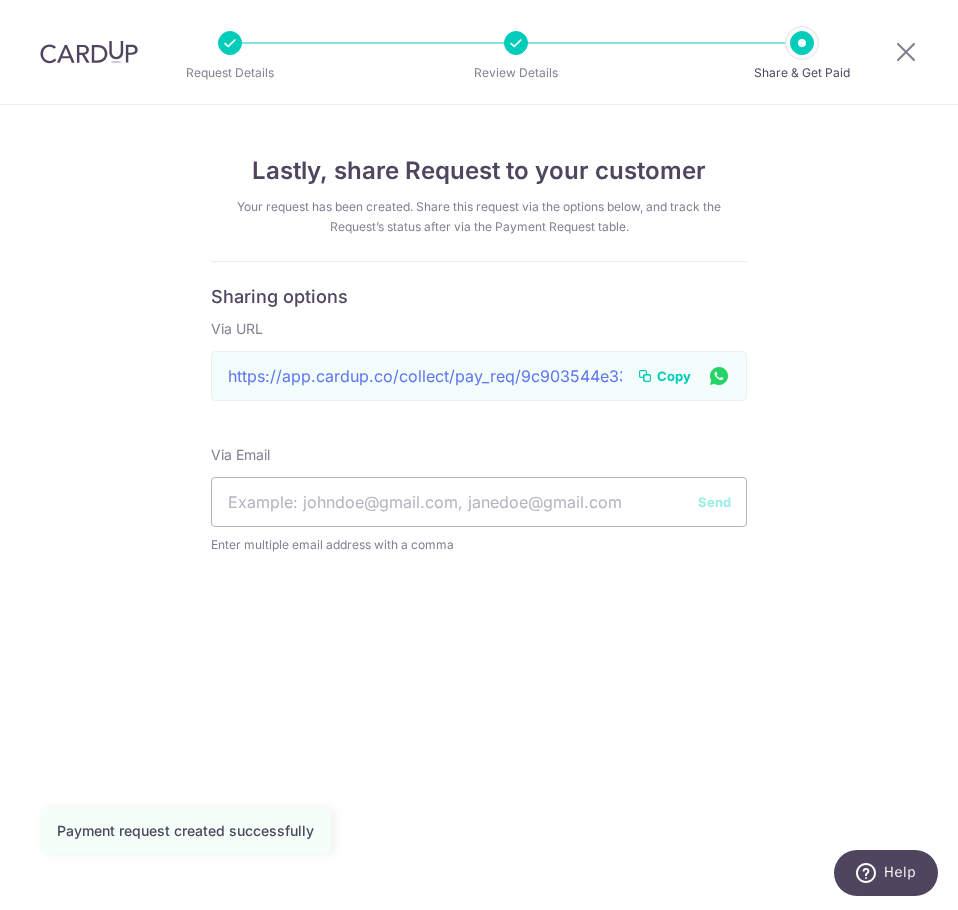 click on "Copy" at bounding box center [674, 376] 